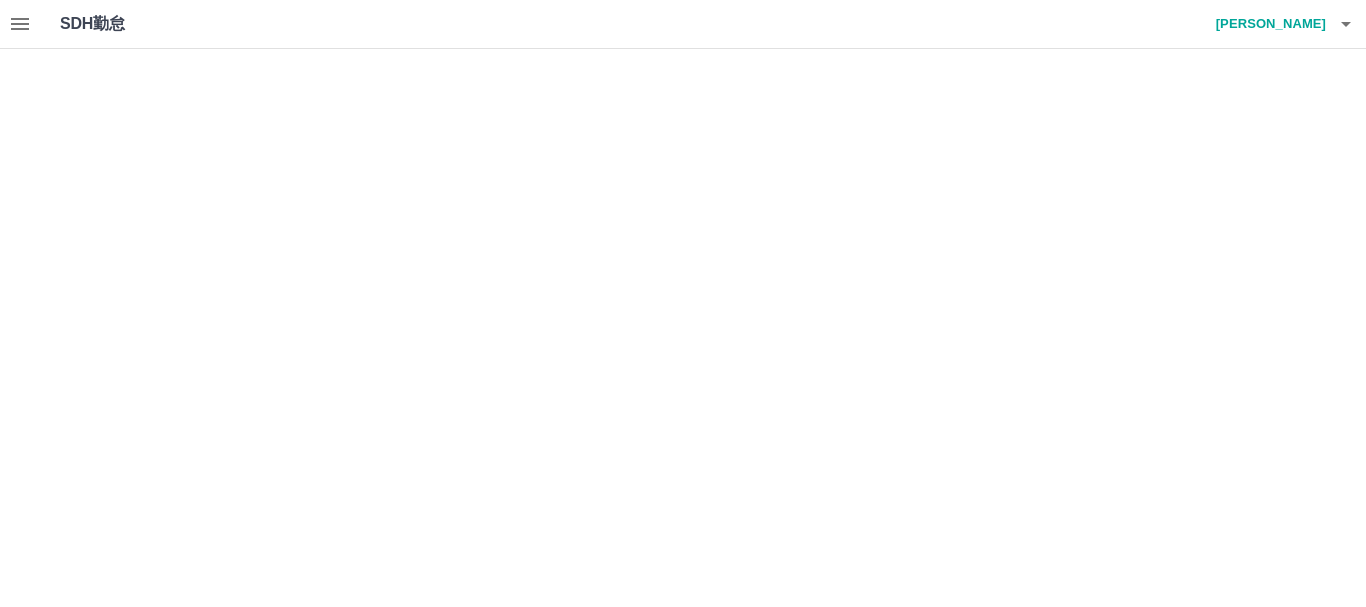 scroll, scrollTop: 0, scrollLeft: 0, axis: both 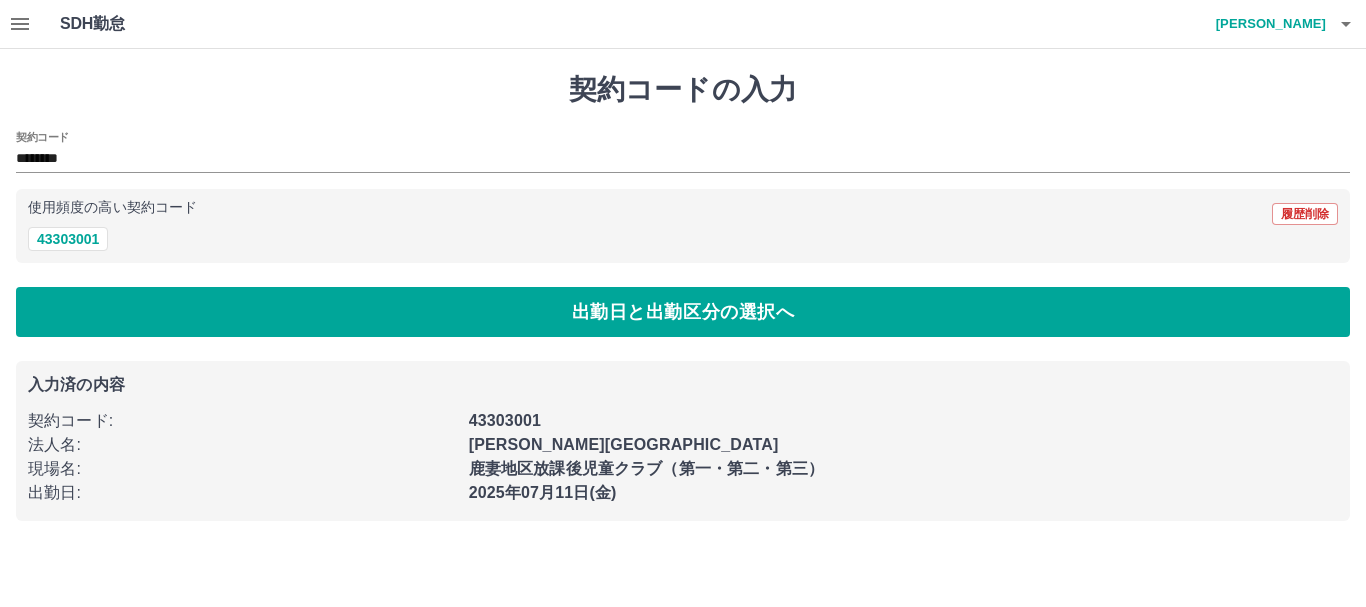 click 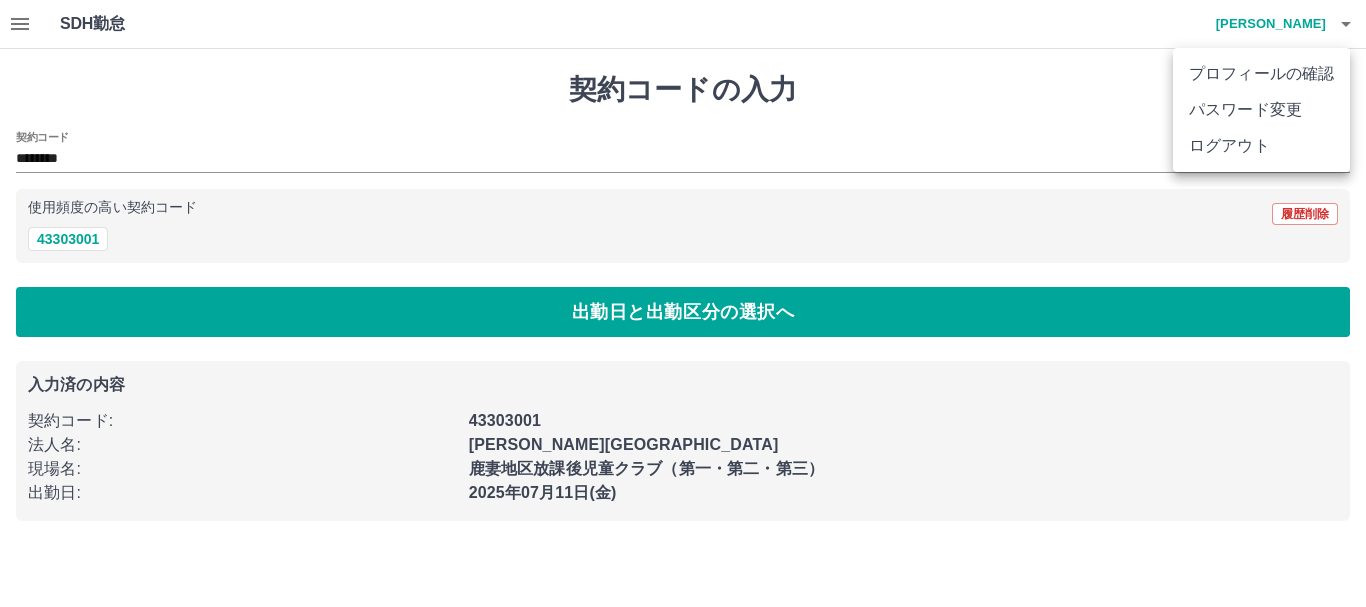 click on "ログアウト" at bounding box center [1261, 146] 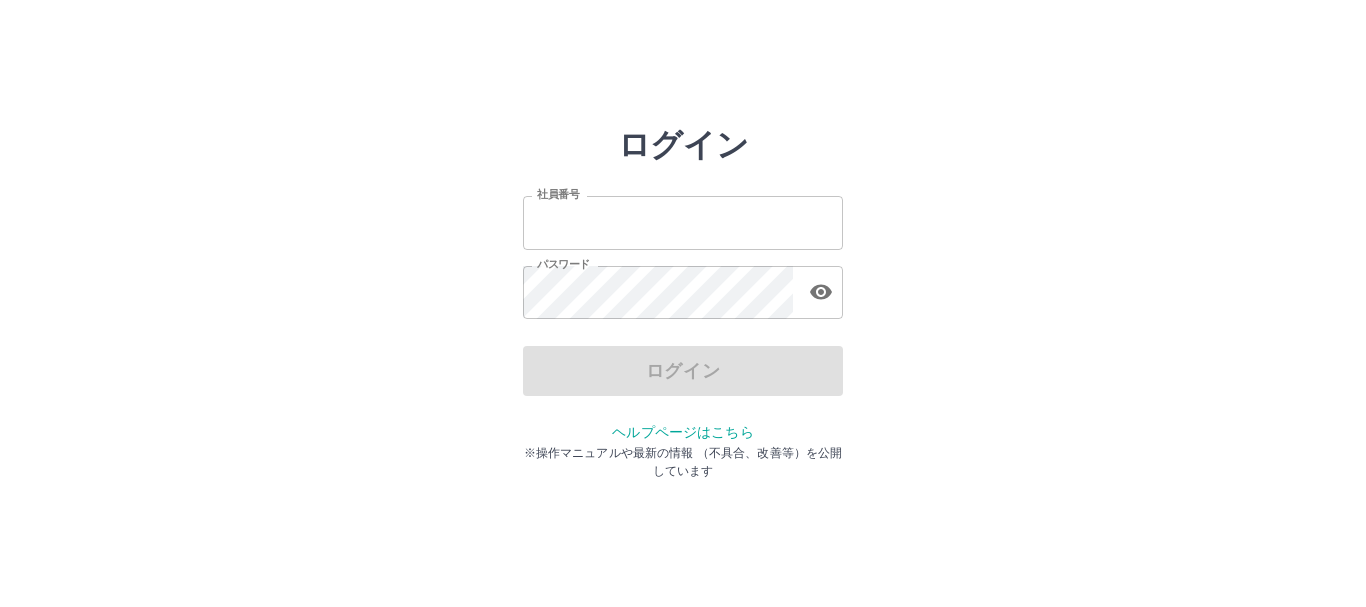 scroll, scrollTop: 0, scrollLeft: 0, axis: both 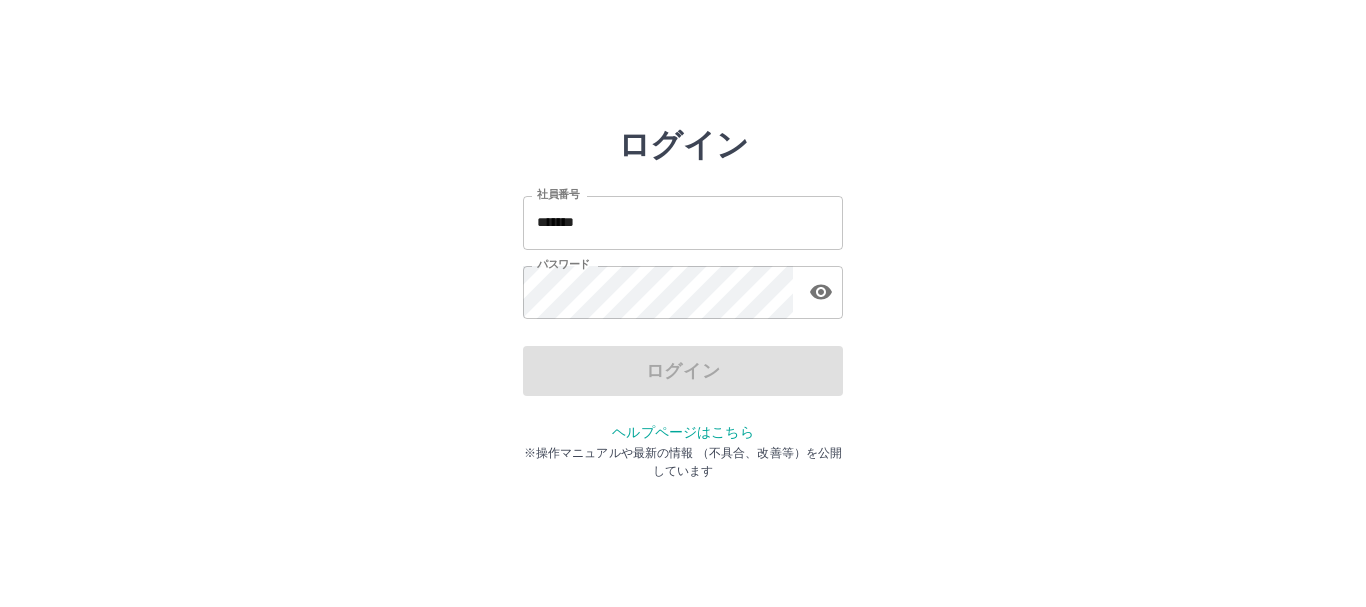 click on "*******" at bounding box center (683, 222) 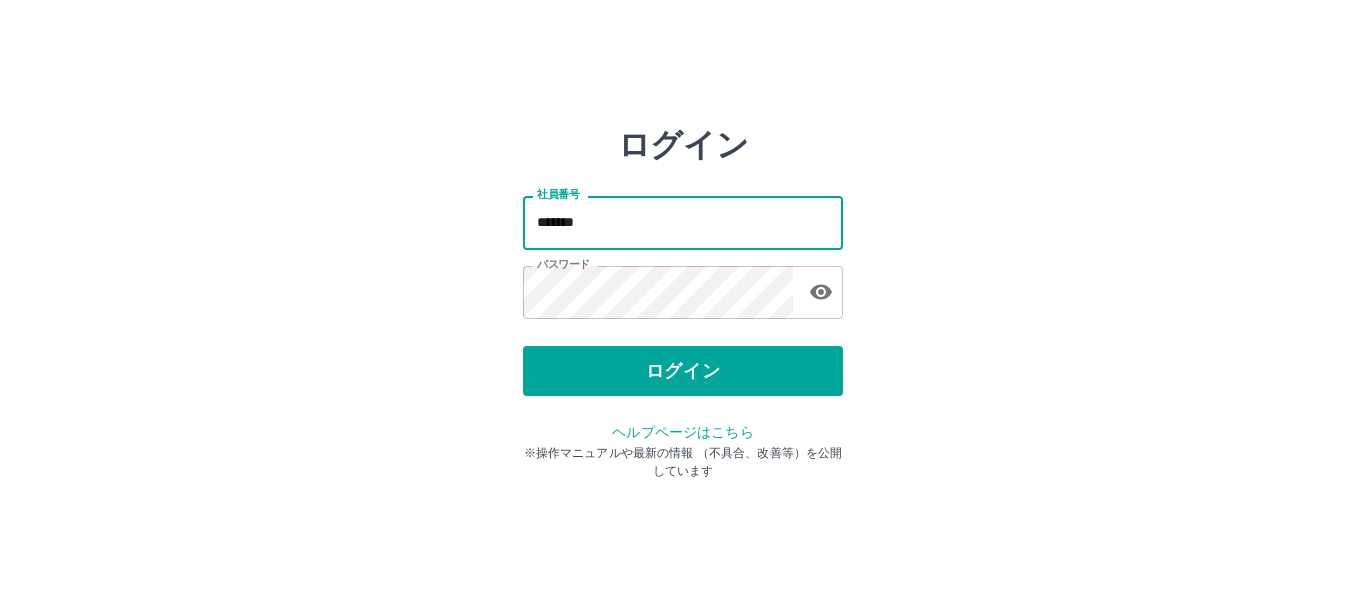 type on "*******" 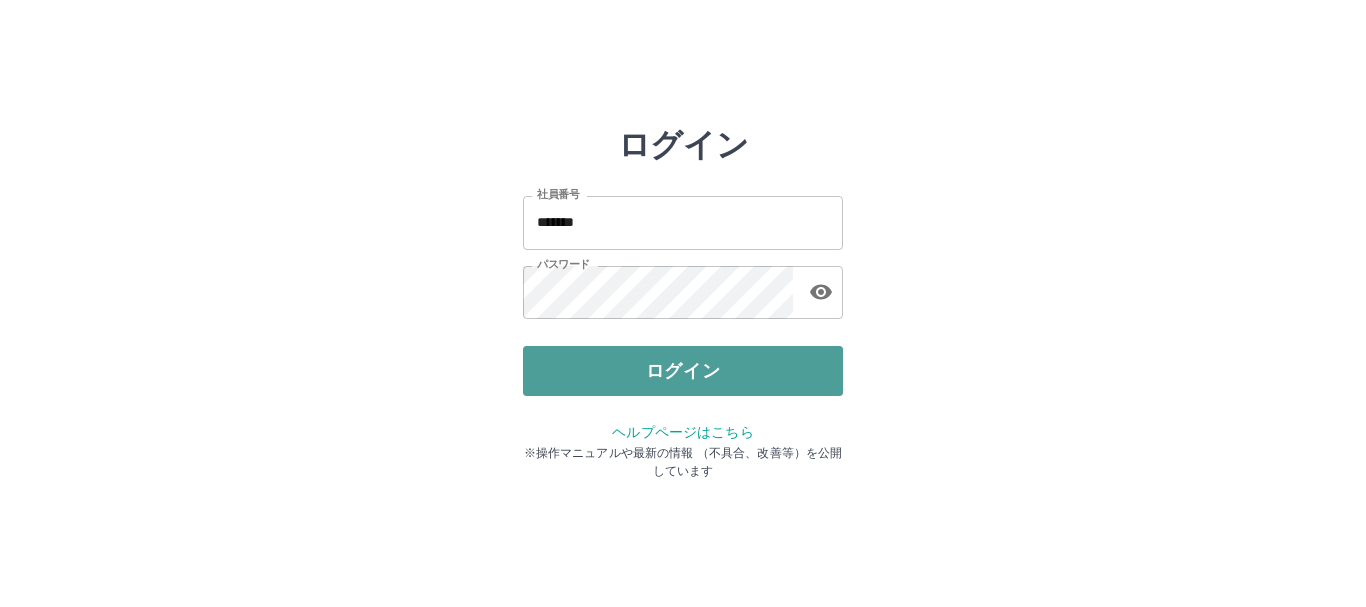 click on "ログイン" at bounding box center [683, 371] 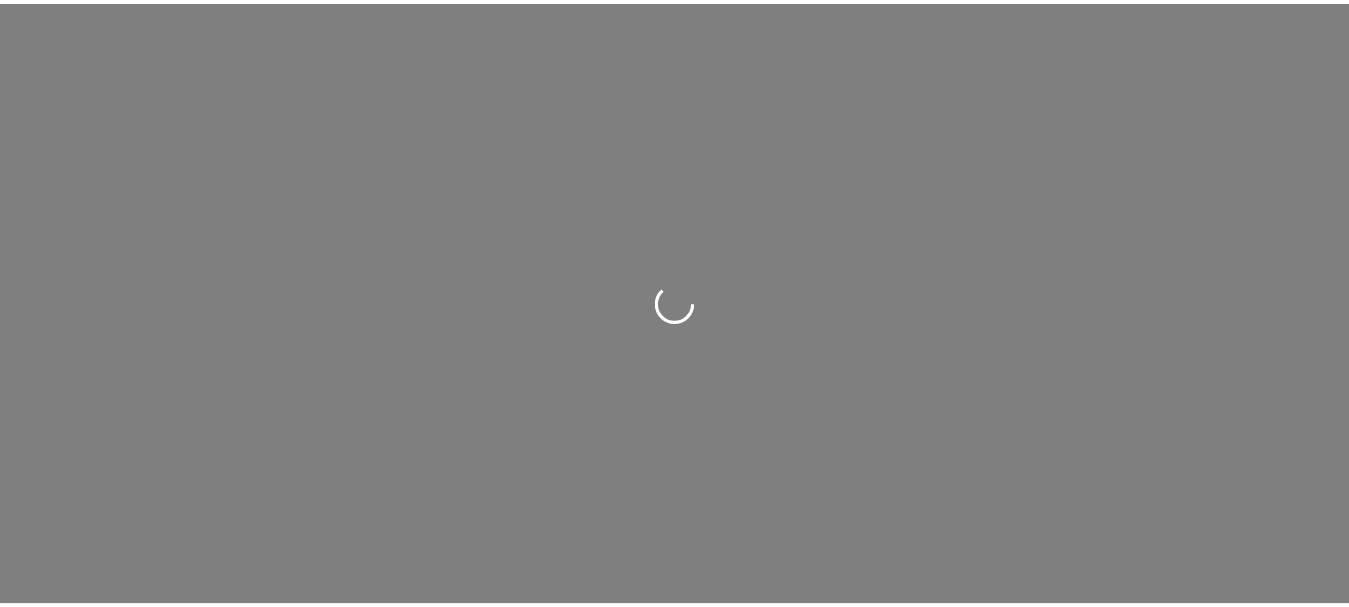 scroll, scrollTop: 0, scrollLeft: 0, axis: both 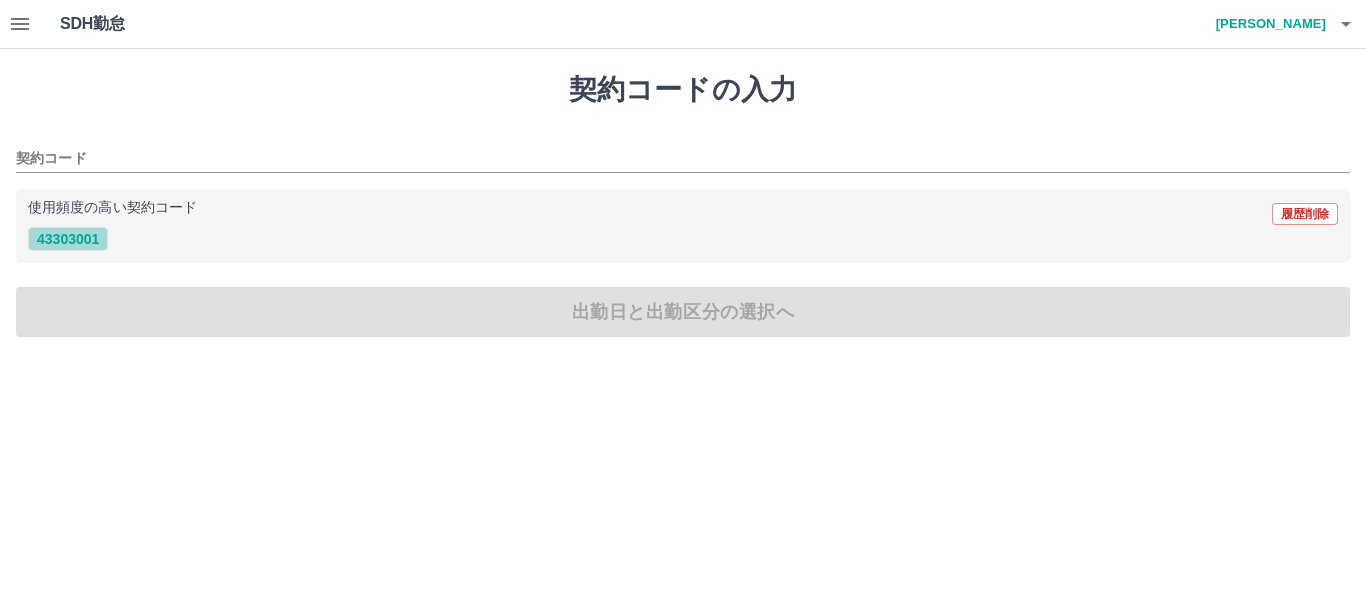 click on "43303001" at bounding box center [68, 239] 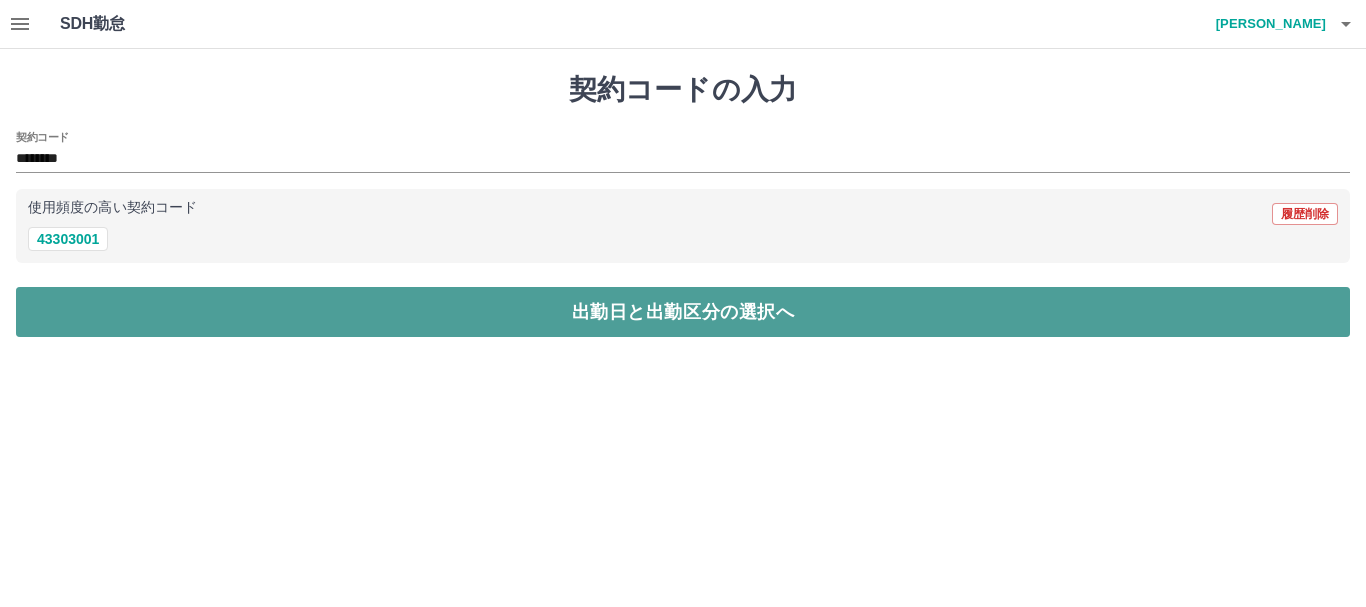 click on "出勤日と出勤区分の選択へ" at bounding box center [683, 312] 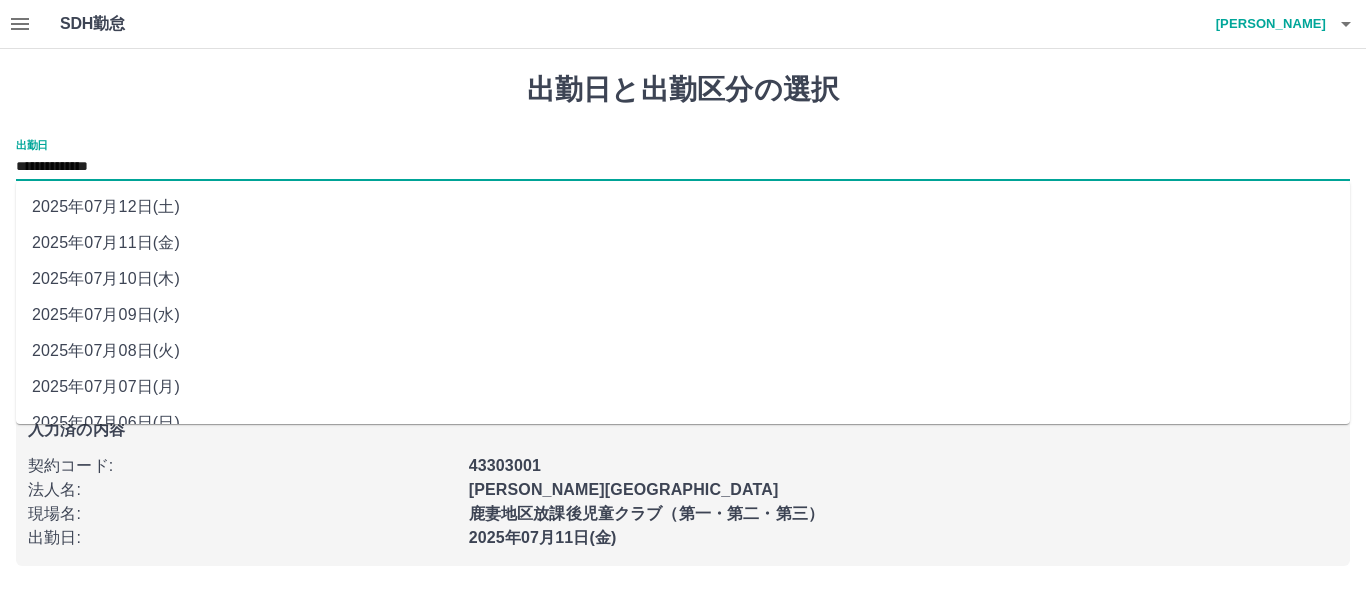 click on "**********" at bounding box center [683, 167] 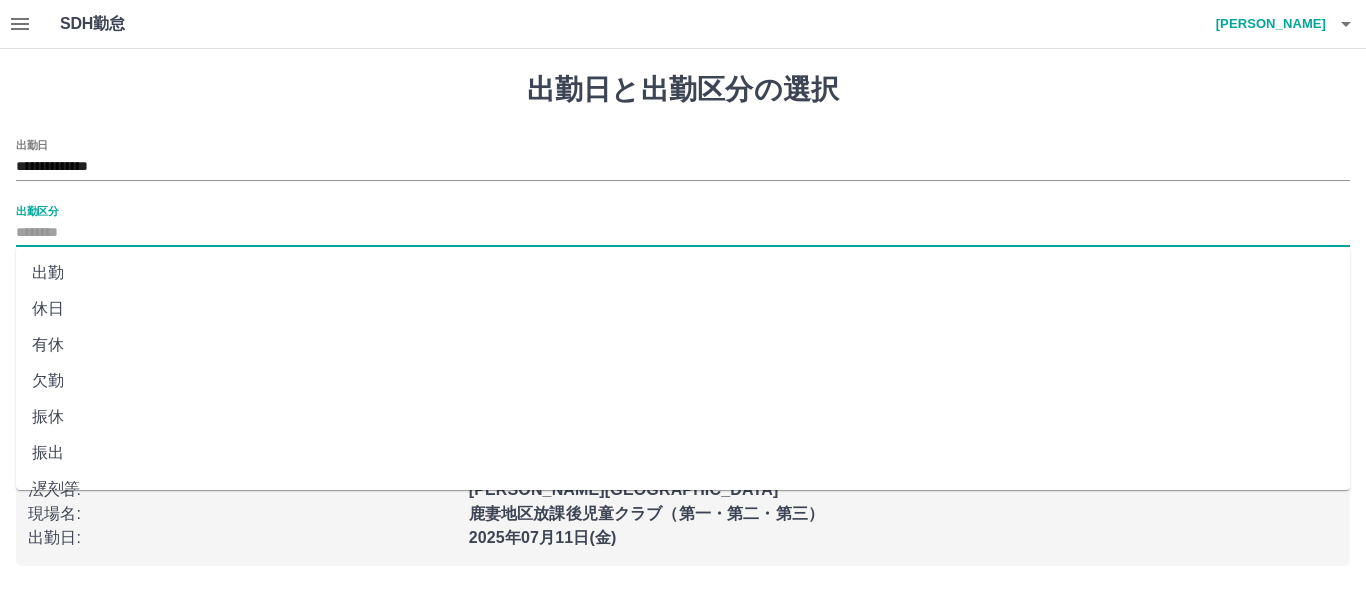 click on "出勤区分" at bounding box center [683, 233] 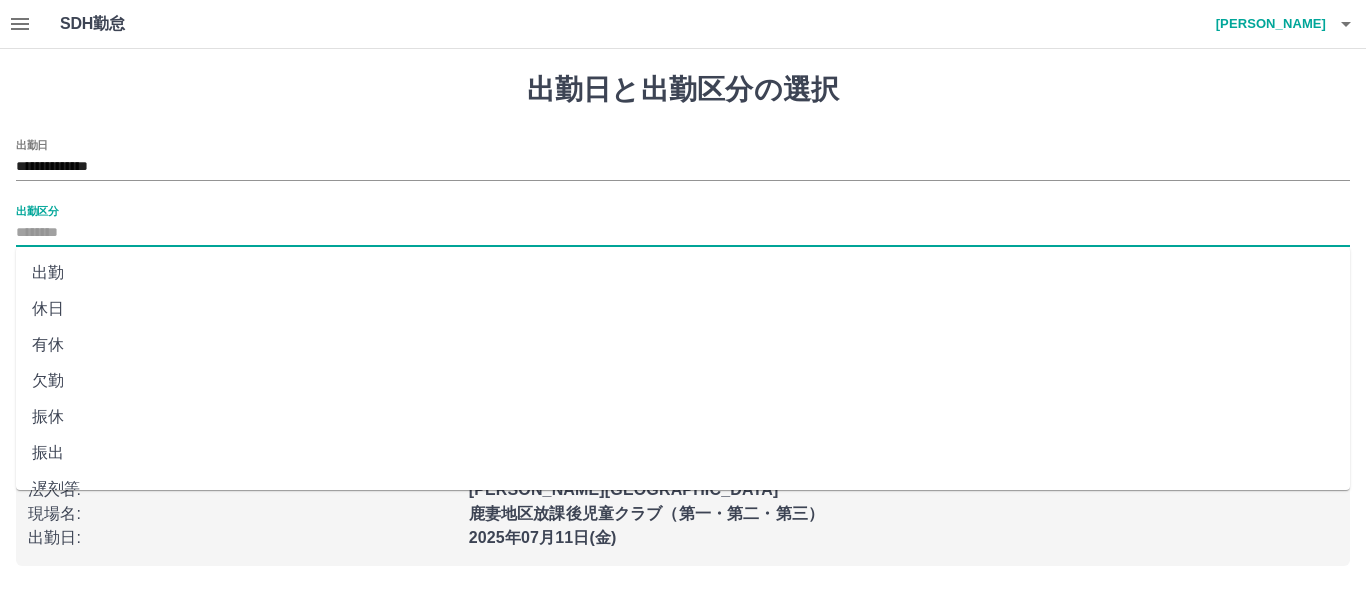 click on "出勤" at bounding box center (683, 273) 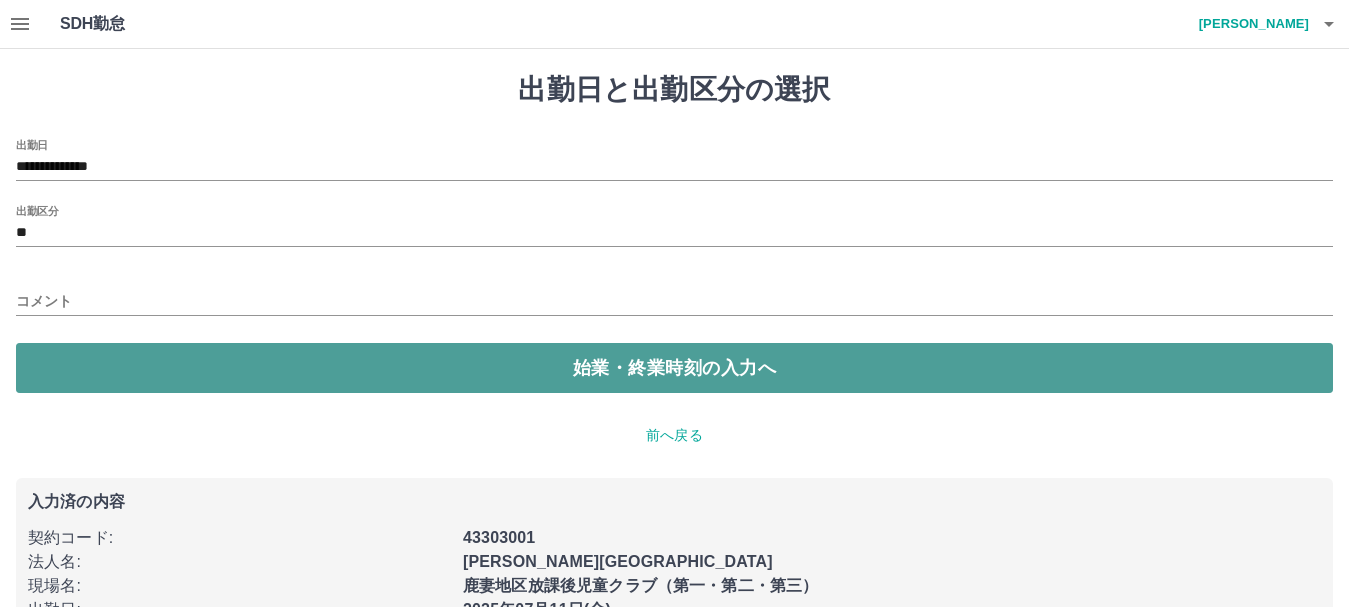 click on "始業・終業時刻の入力へ" at bounding box center [674, 368] 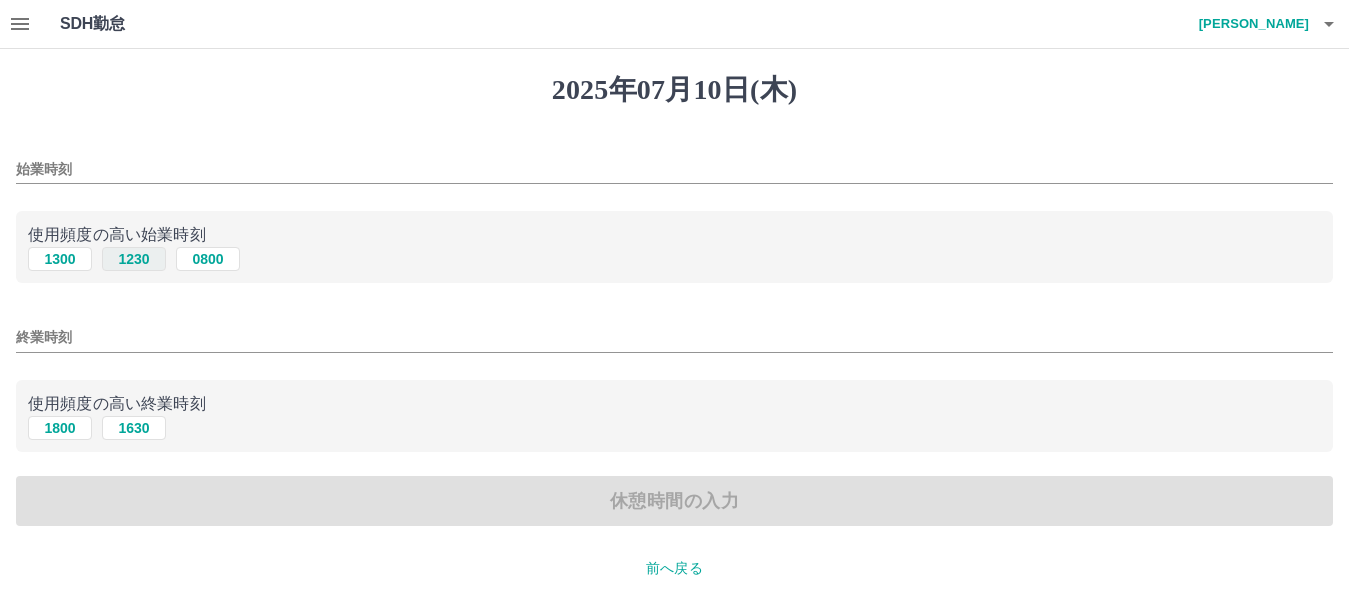 click on "1230" at bounding box center (134, 259) 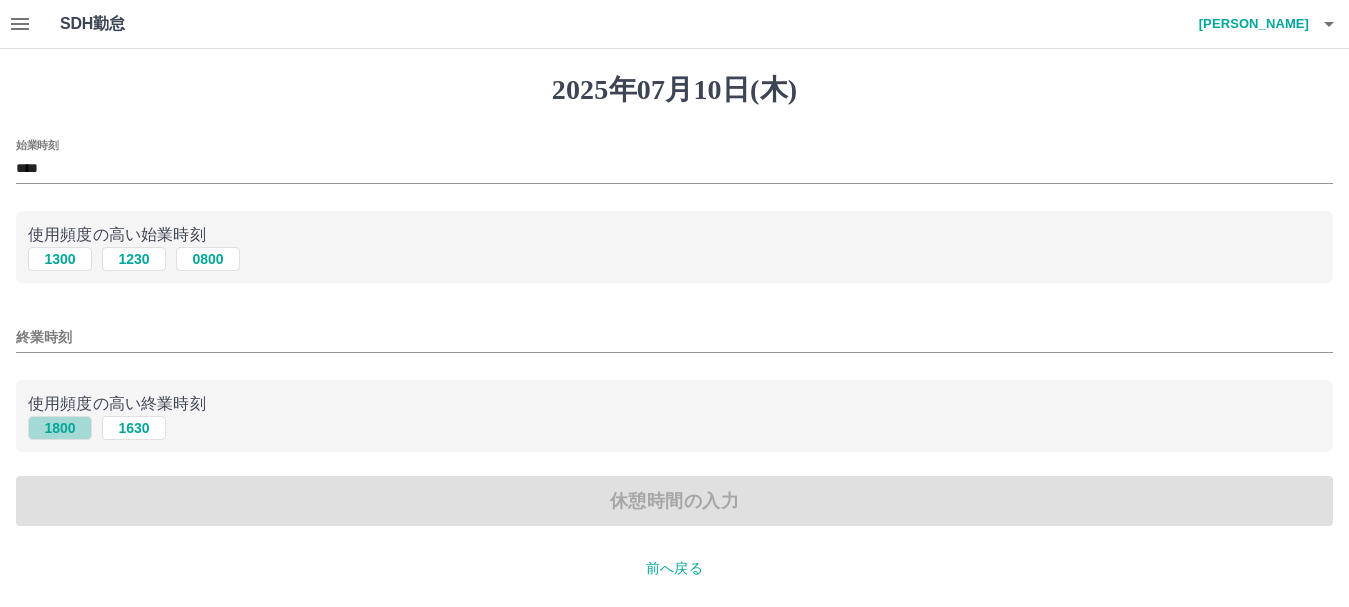 click on "1800" at bounding box center [60, 428] 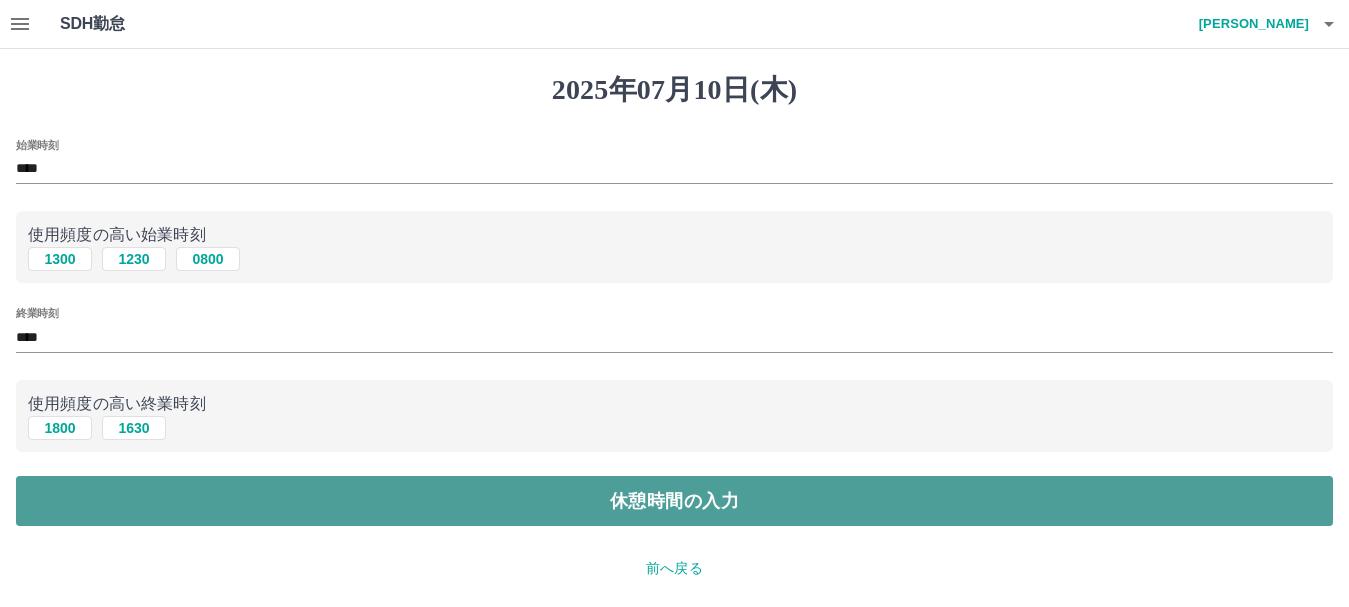 click on "休憩時間の入力" at bounding box center [674, 501] 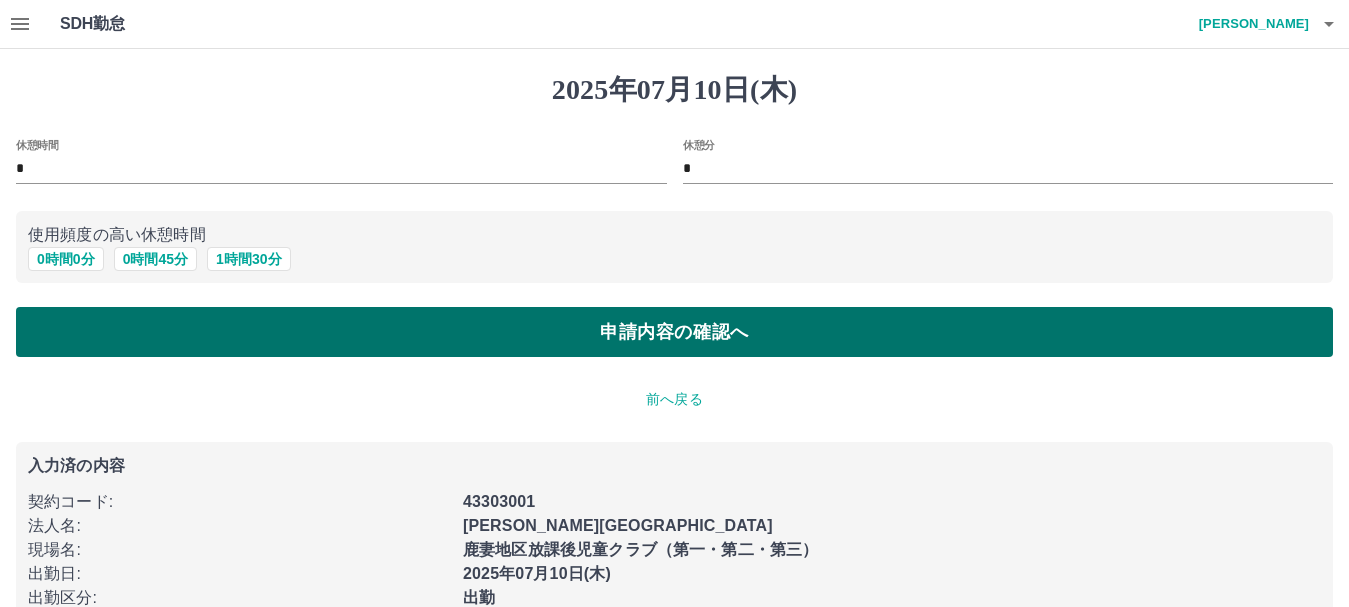 click on "申請内容の確認へ" at bounding box center (674, 332) 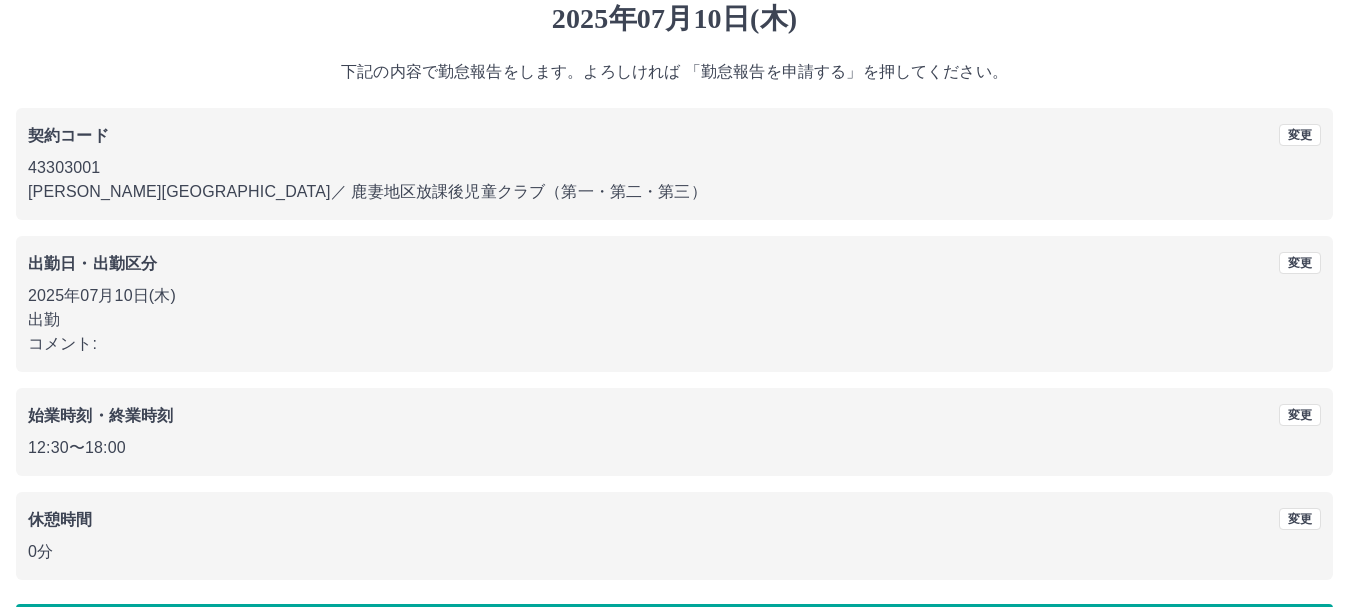 scroll, scrollTop: 142, scrollLeft: 0, axis: vertical 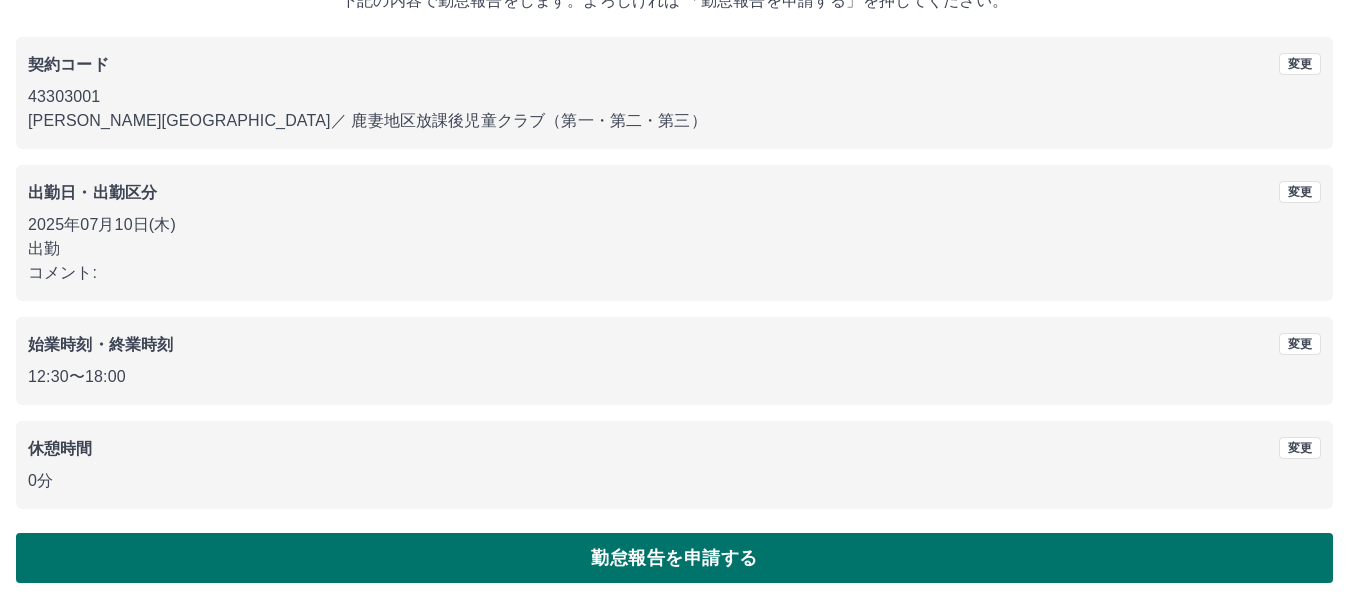 click on "勤怠報告を申請する" at bounding box center (674, 558) 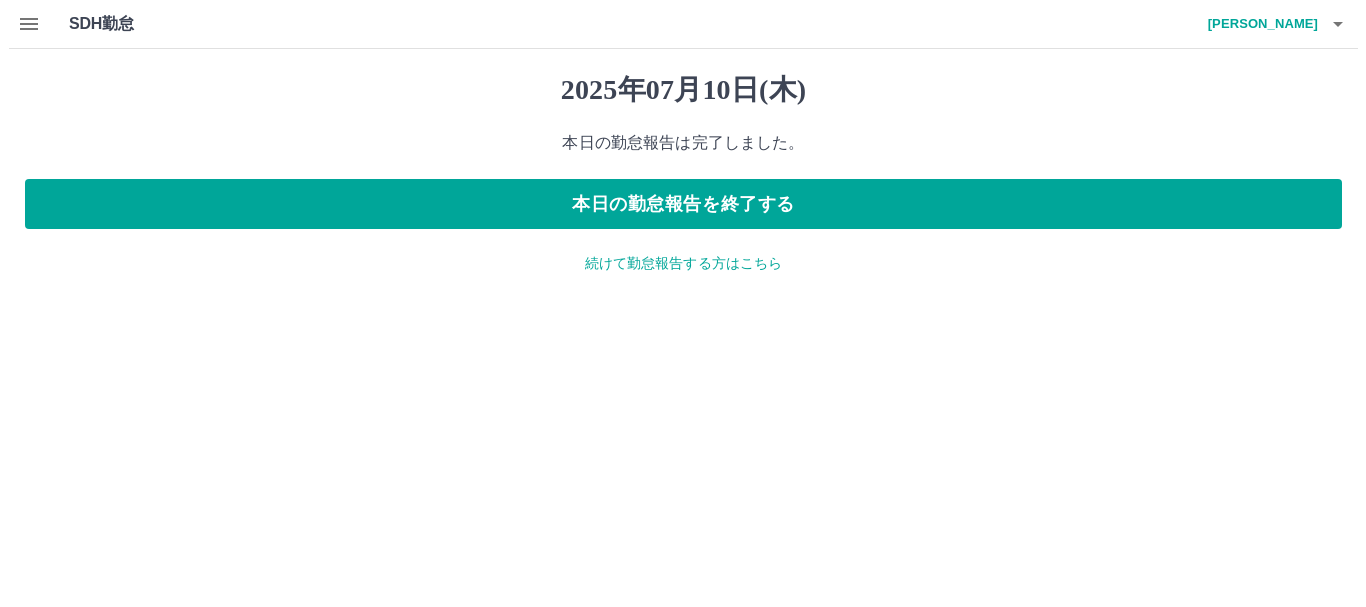scroll, scrollTop: 0, scrollLeft: 0, axis: both 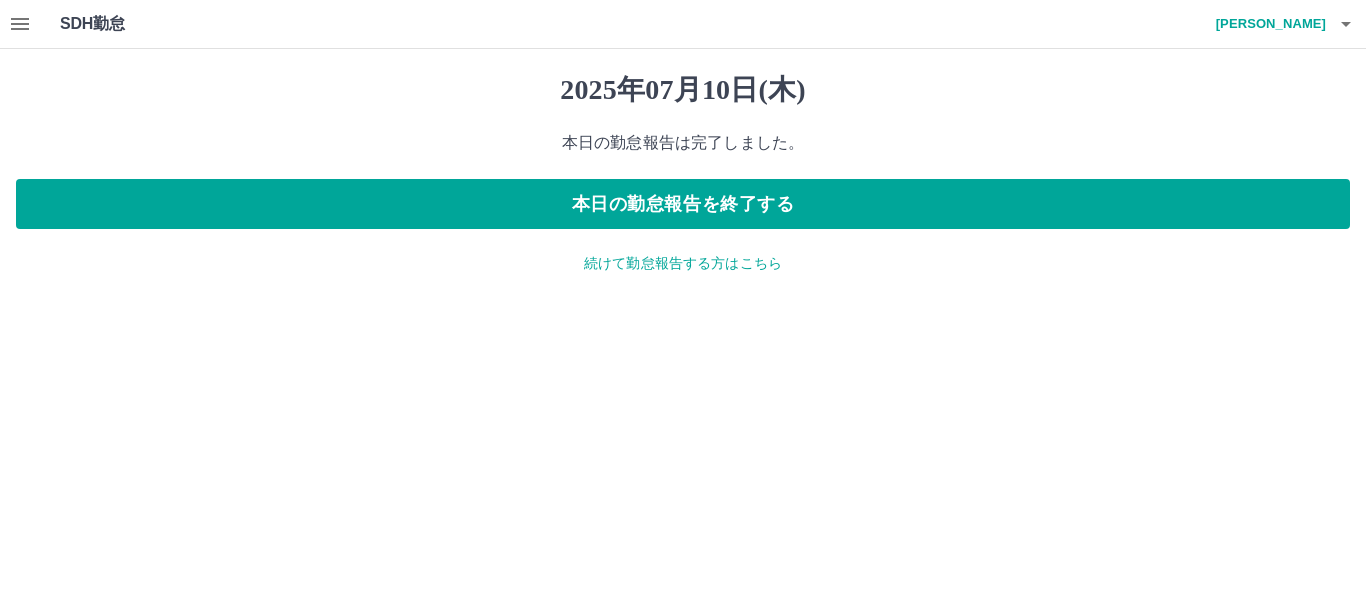 click 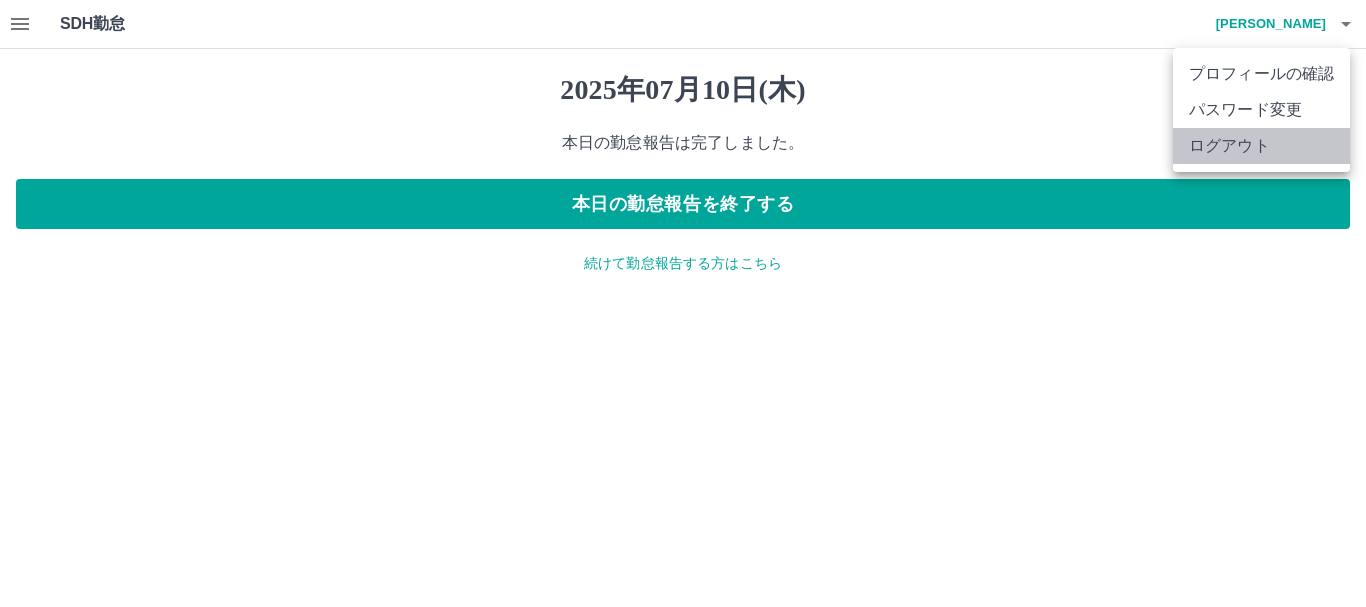 click on "ログアウト" at bounding box center [1261, 146] 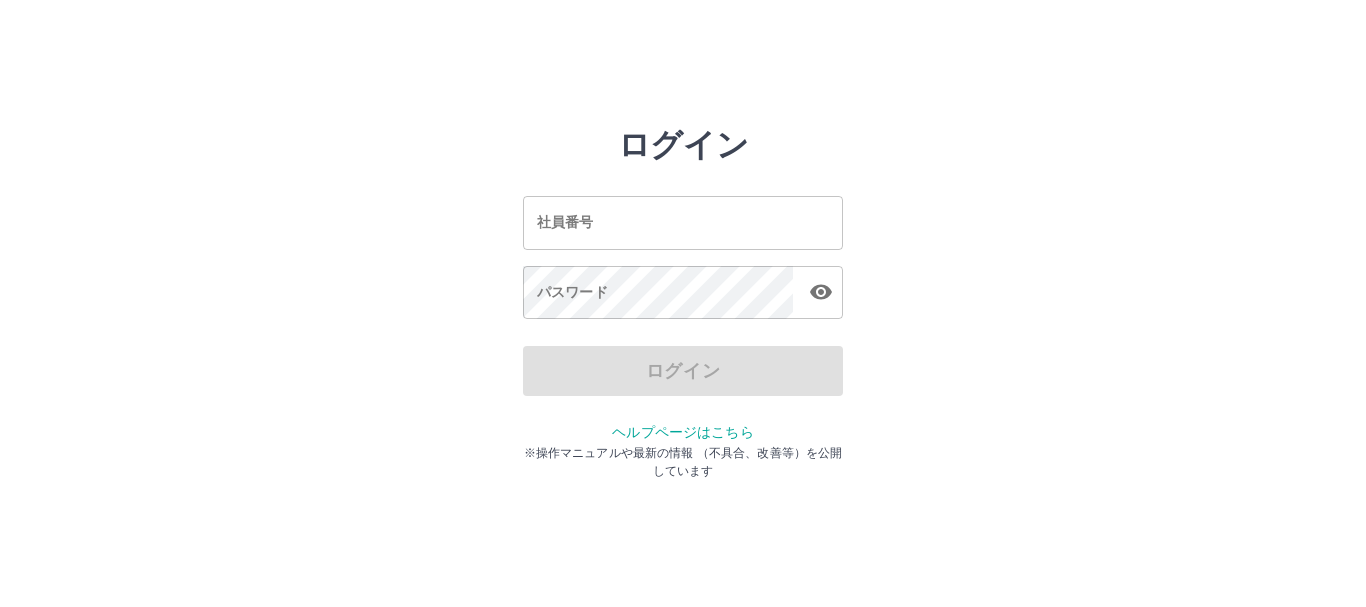 scroll, scrollTop: 0, scrollLeft: 0, axis: both 